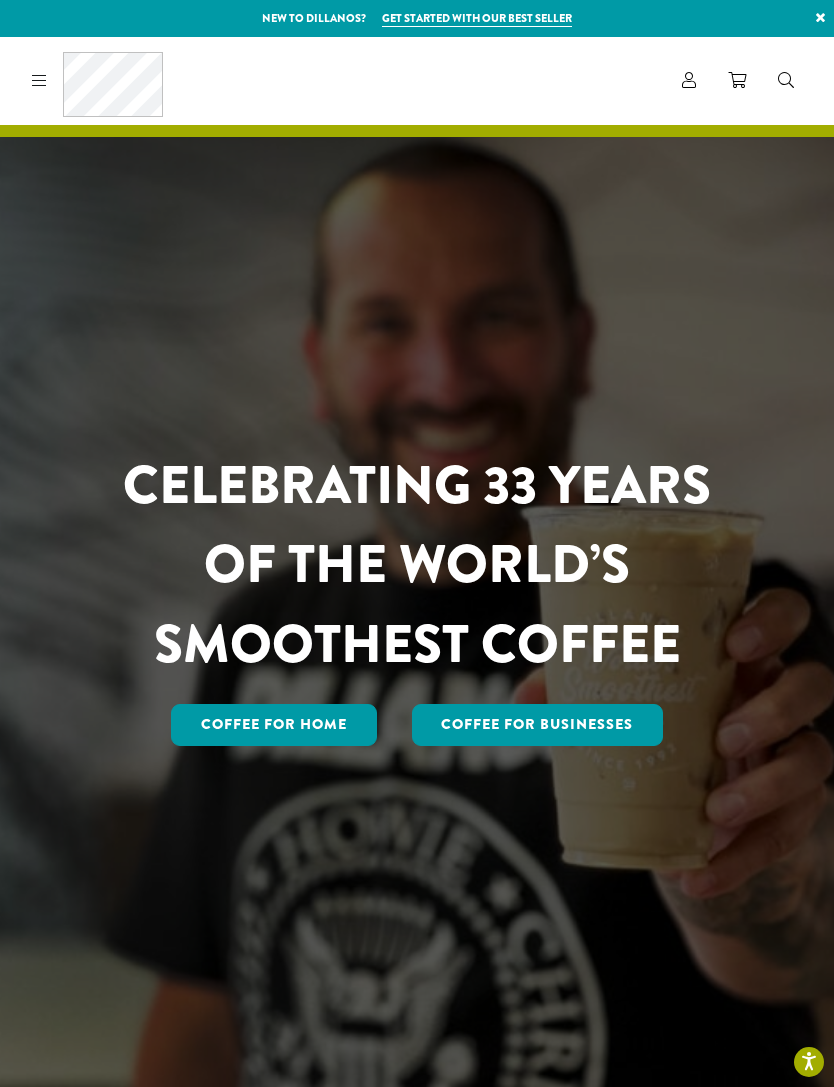 scroll, scrollTop: 0, scrollLeft: 0, axis: both 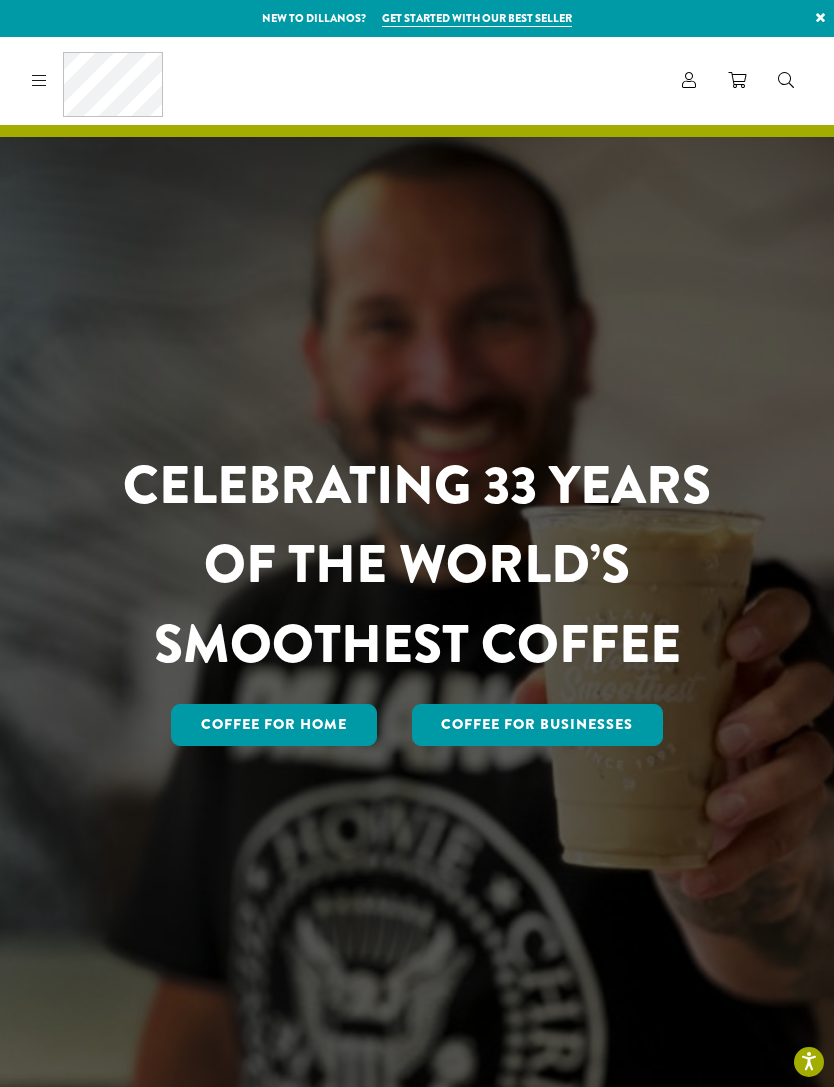 click on "Coffee for Home" at bounding box center (274, 725) 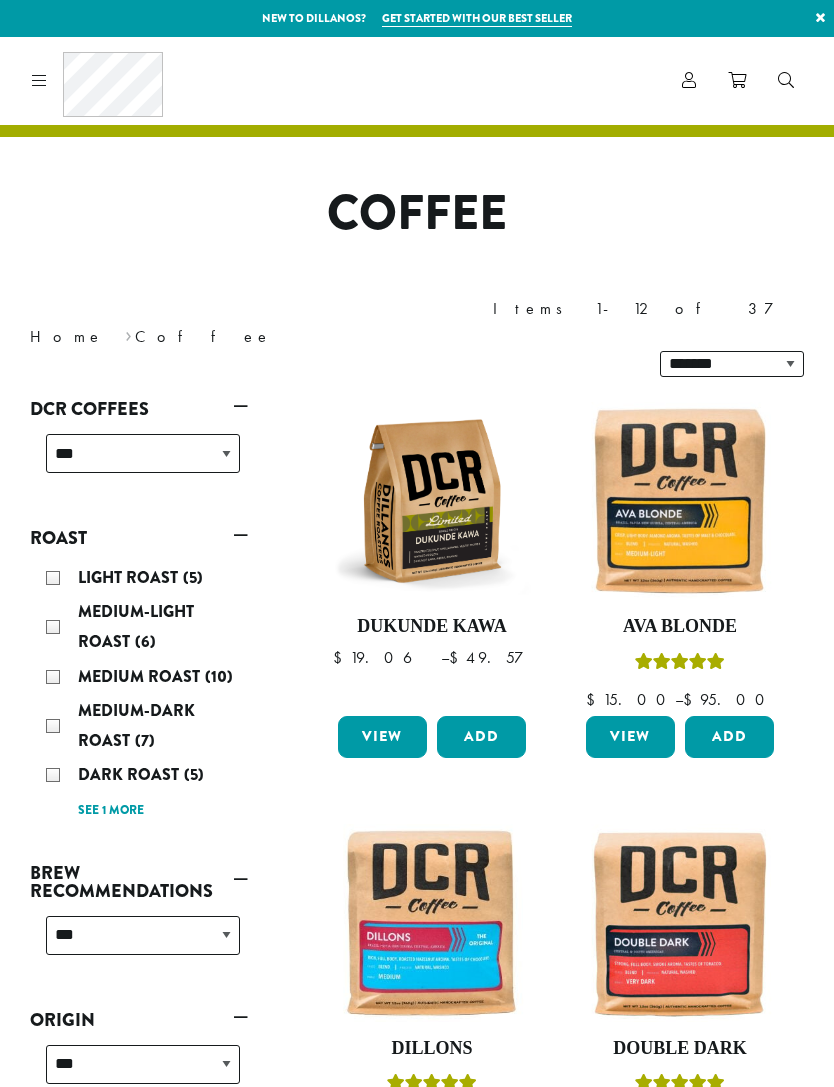scroll, scrollTop: 0, scrollLeft: 0, axis: both 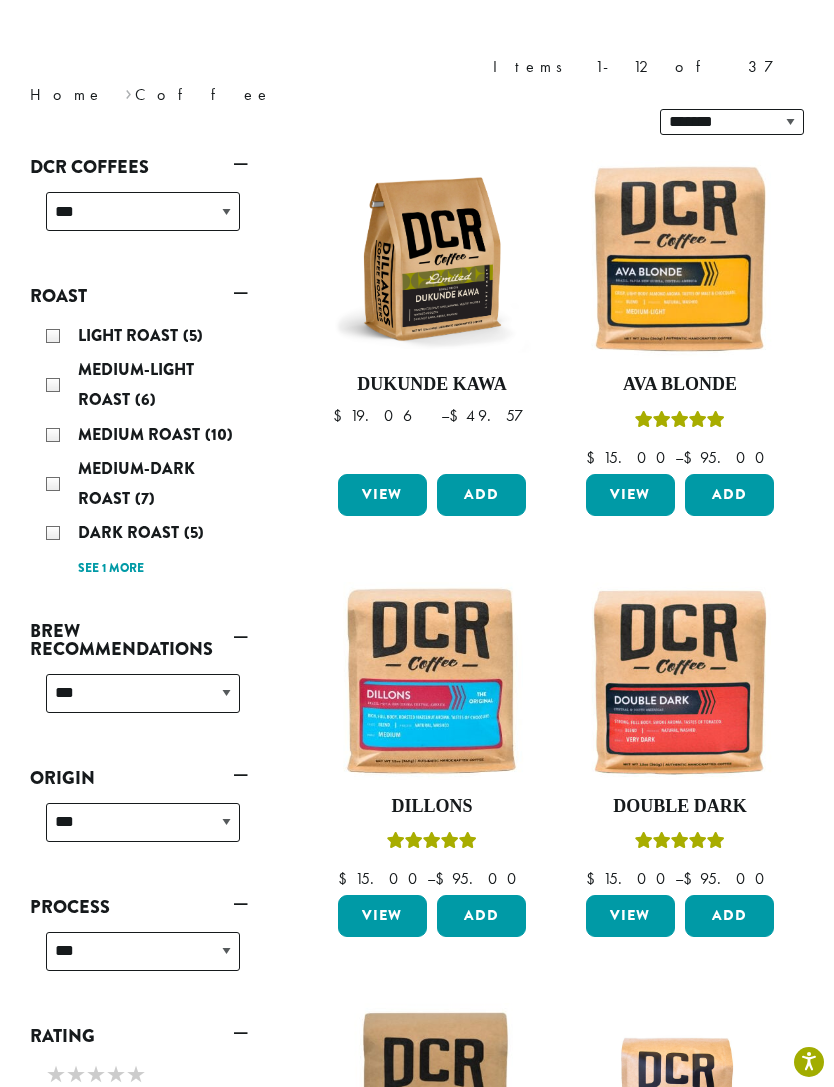 click on "View" at bounding box center (382, 916) 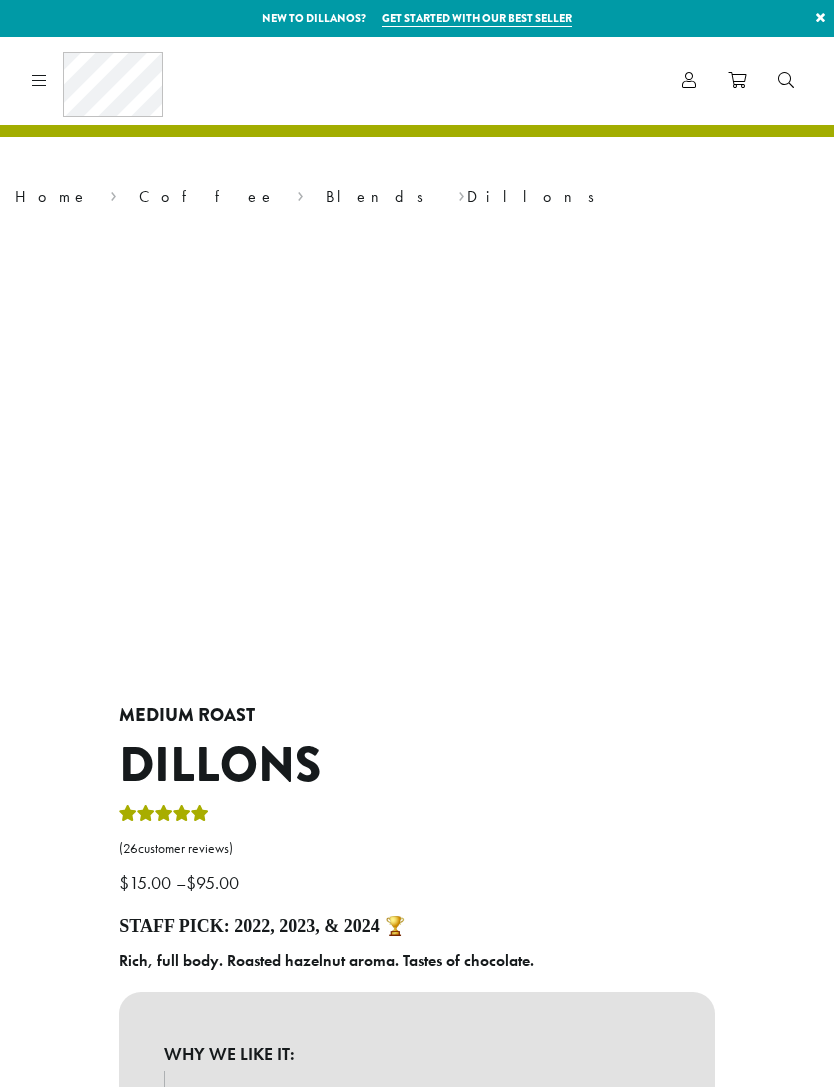 scroll, scrollTop: 0, scrollLeft: 0, axis: both 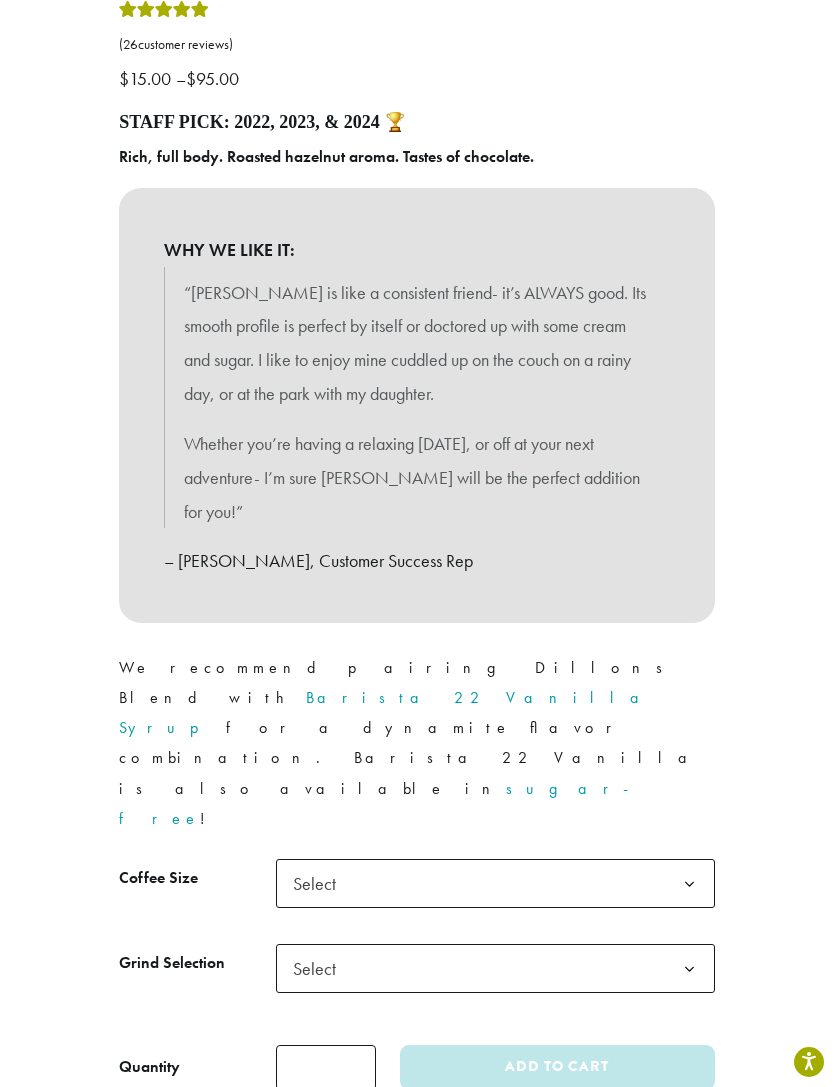 click 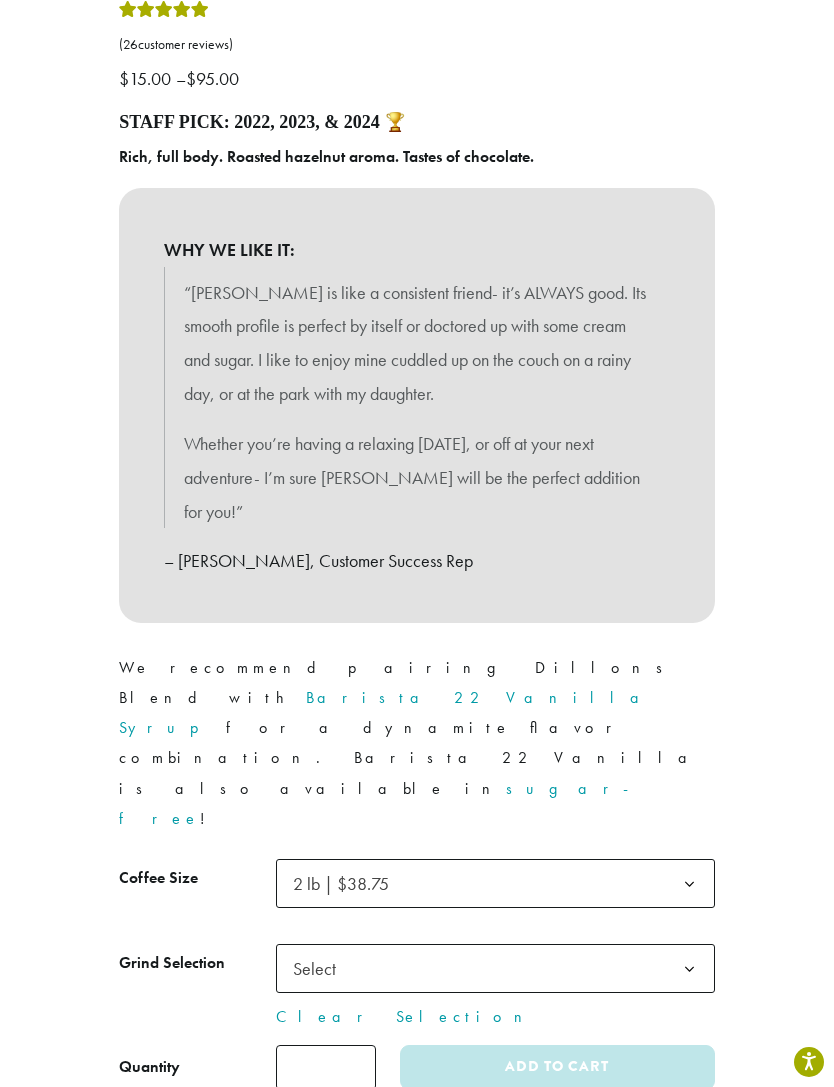 click 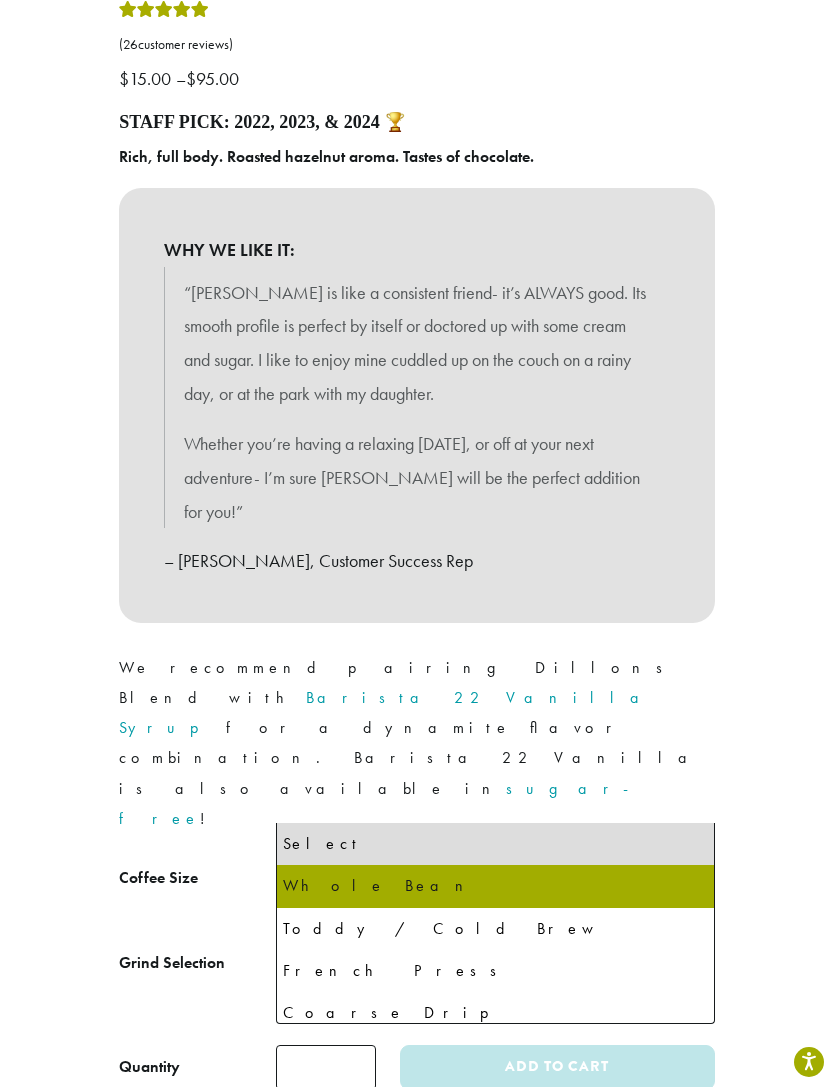 select on "**********" 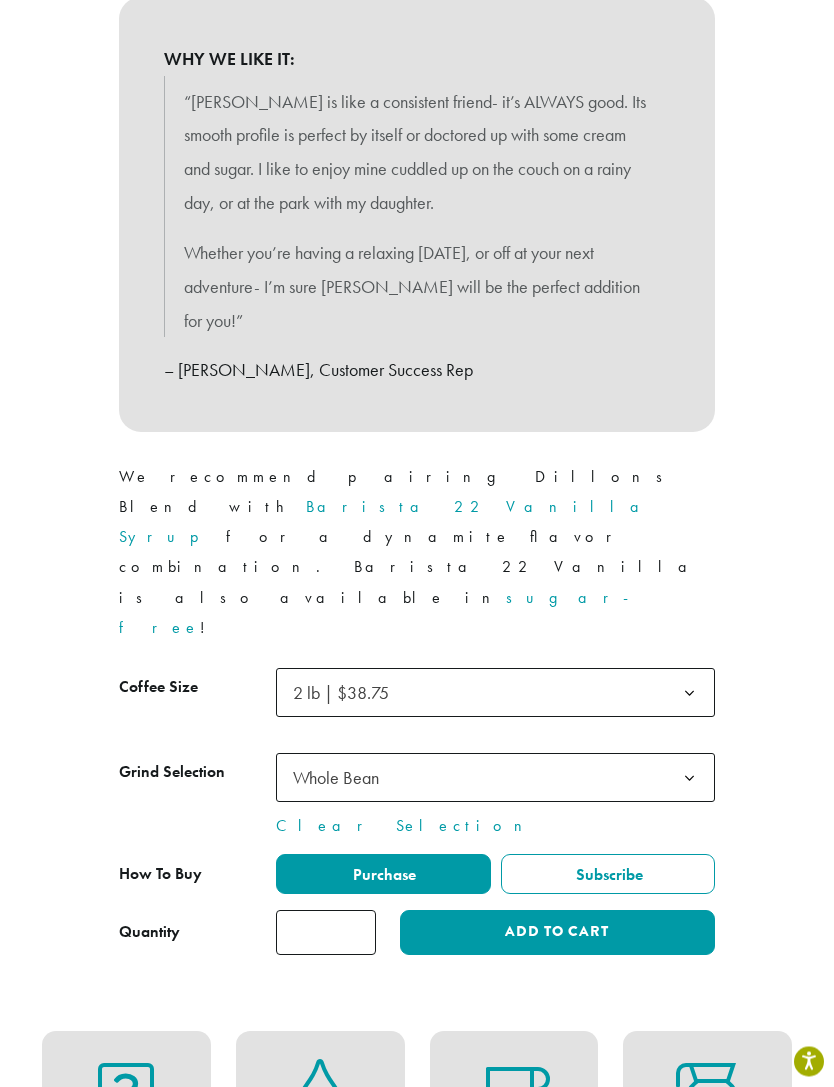 scroll, scrollTop: 995, scrollLeft: 0, axis: vertical 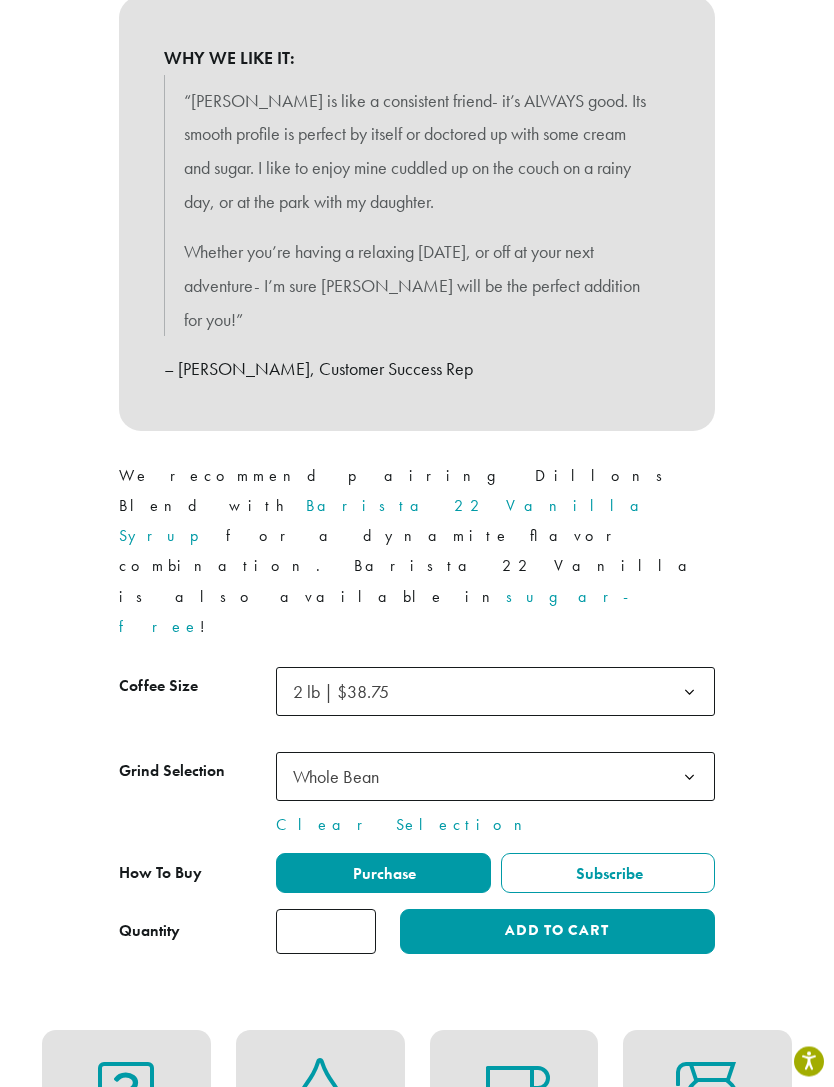 click on "Add to cart" 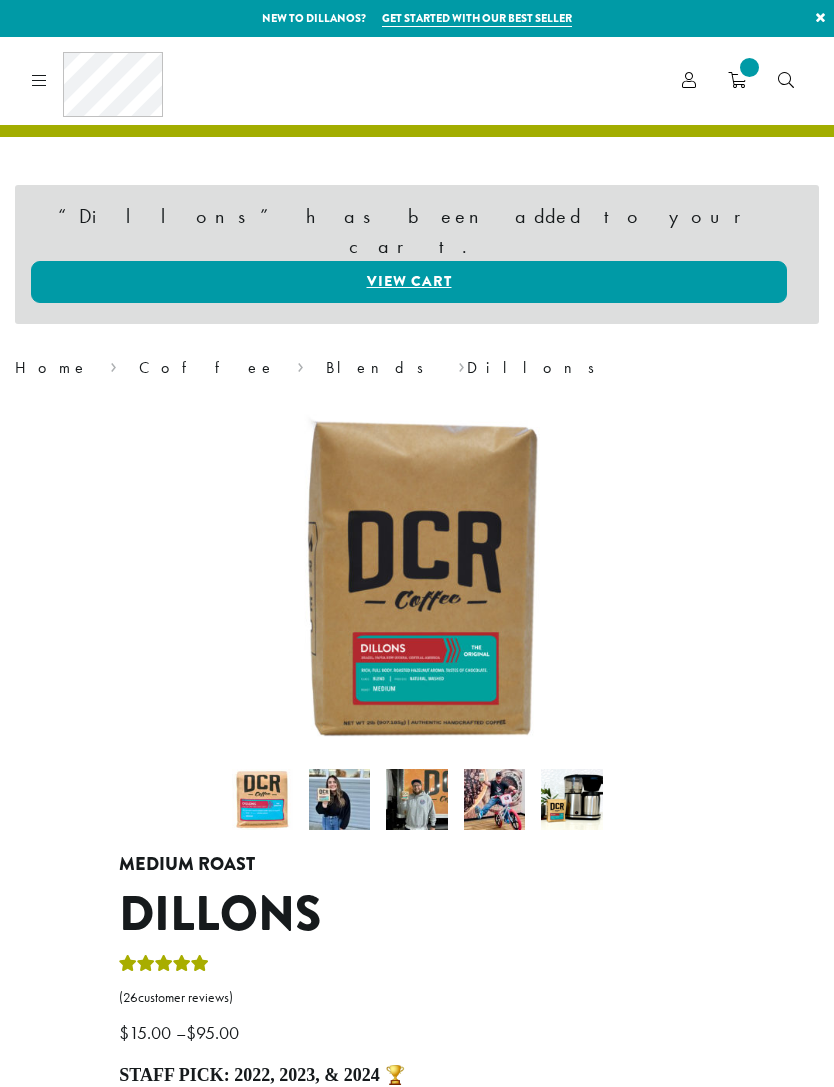 scroll, scrollTop: 0, scrollLeft: 0, axis: both 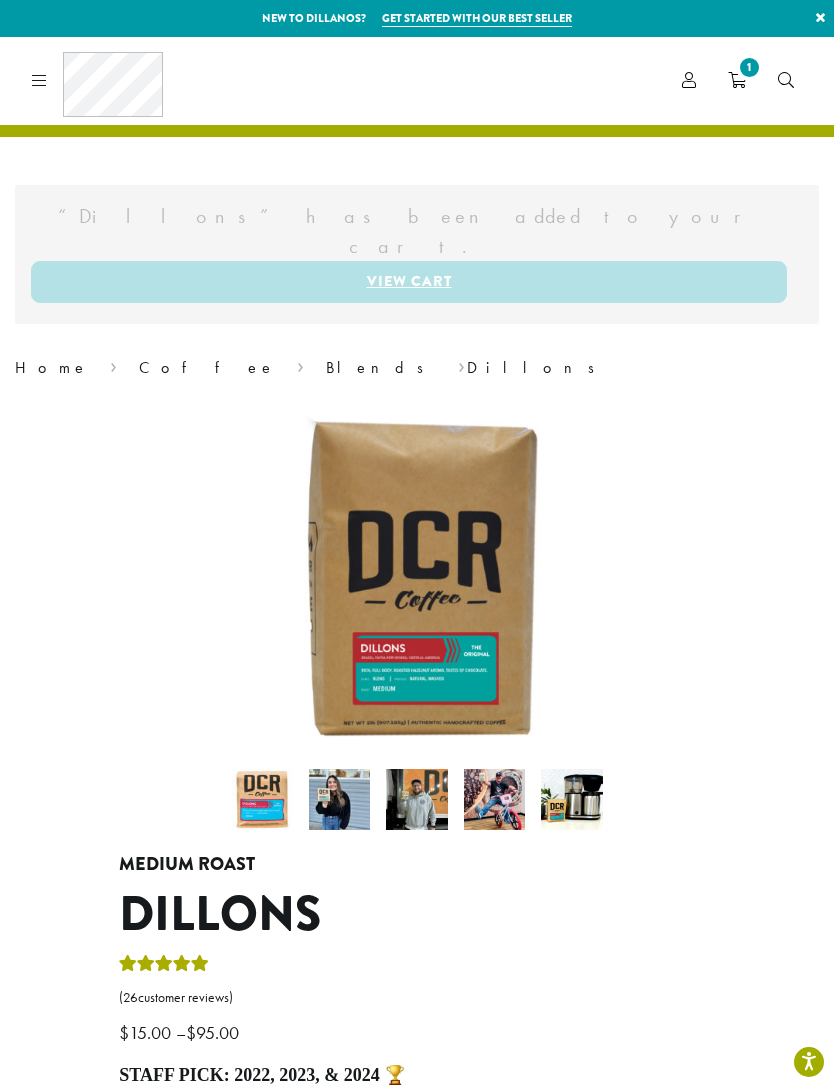 click at bounding box center (689, 80) 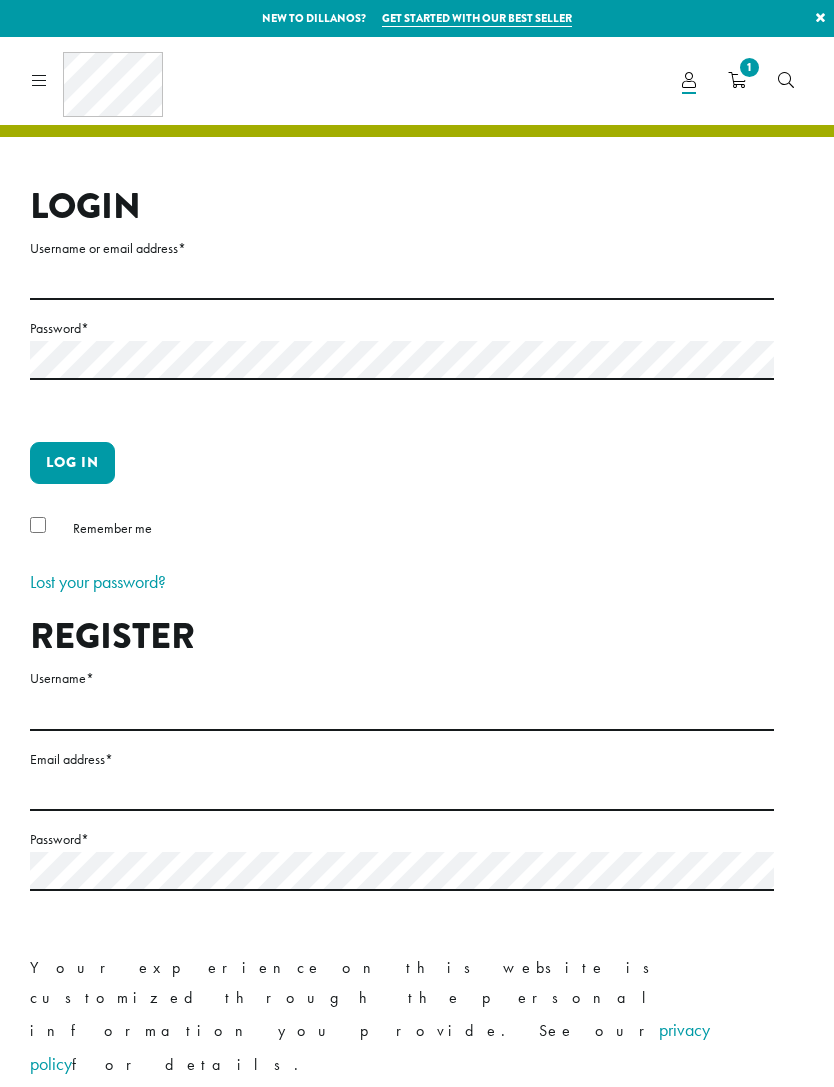 scroll, scrollTop: 0, scrollLeft: 0, axis: both 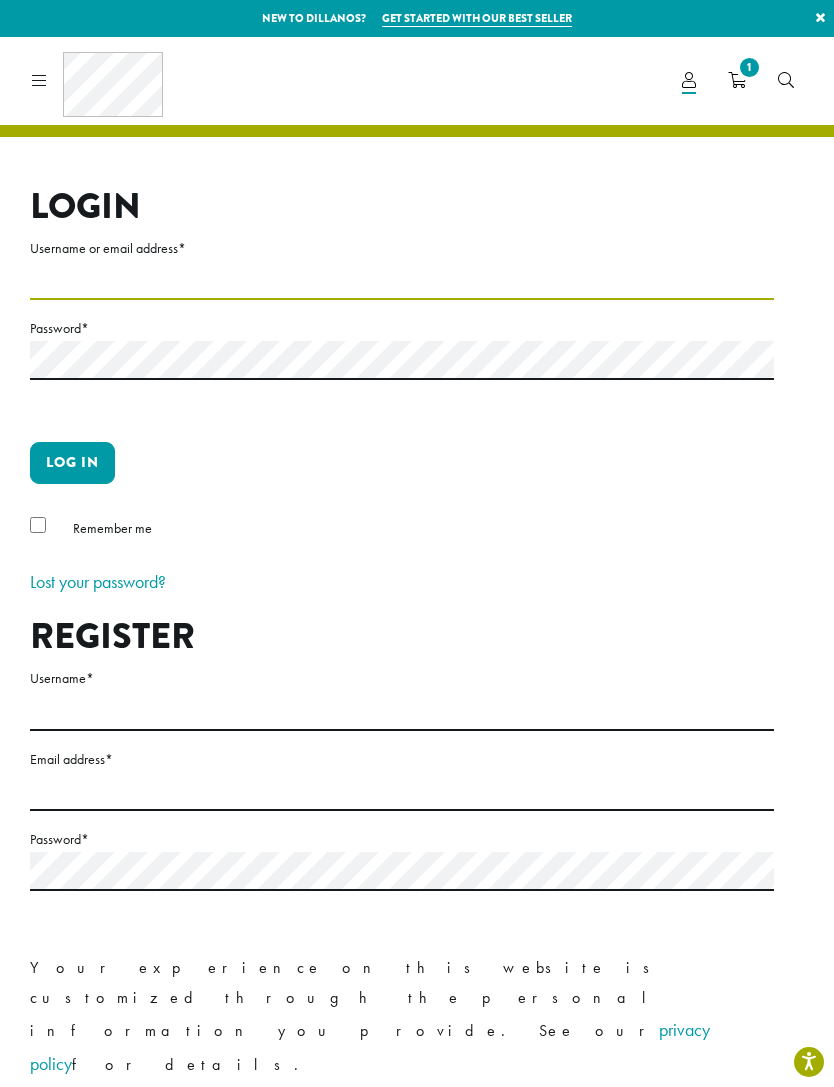 click on "Username or email address  *" at bounding box center (402, 280) 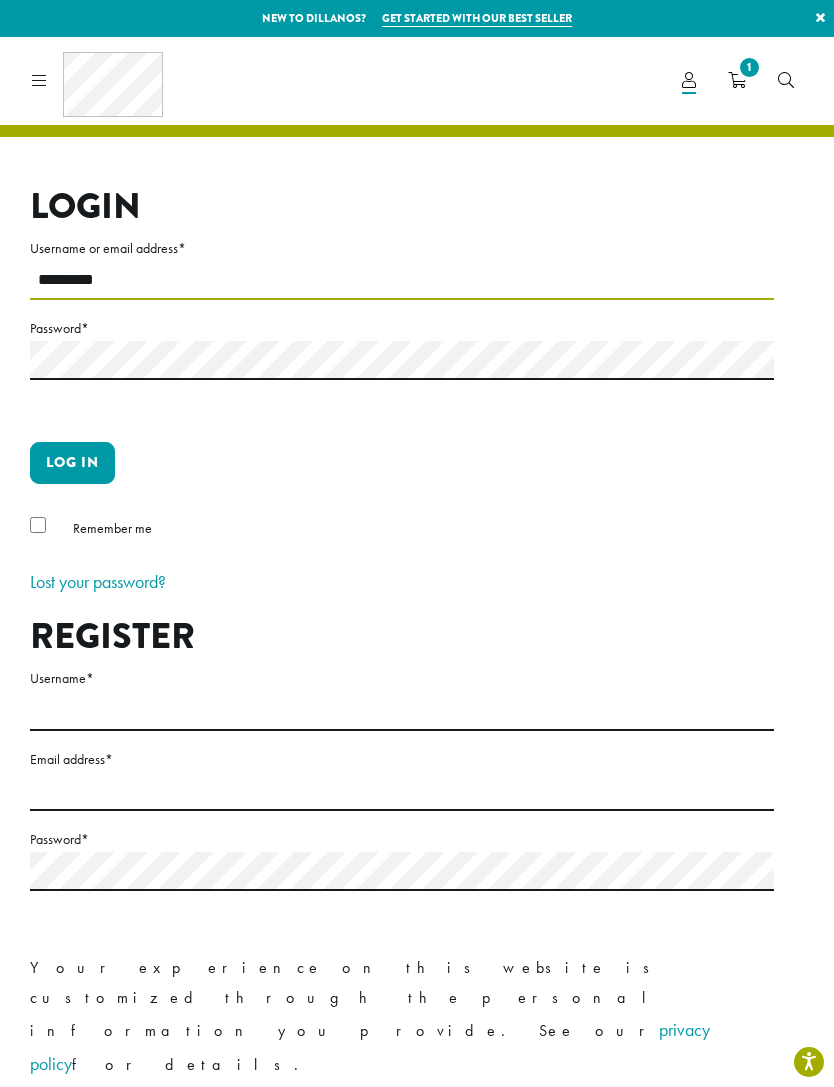 type on "*********" 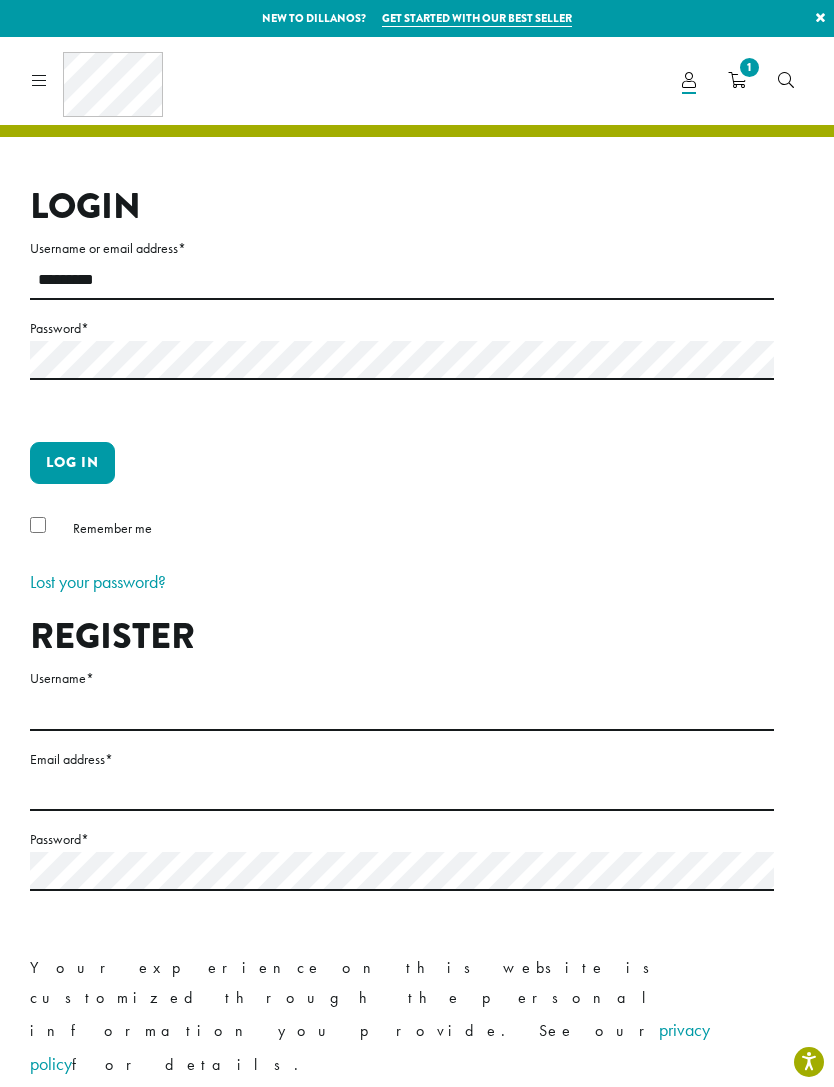 click on "Log in" at bounding box center (72, 463) 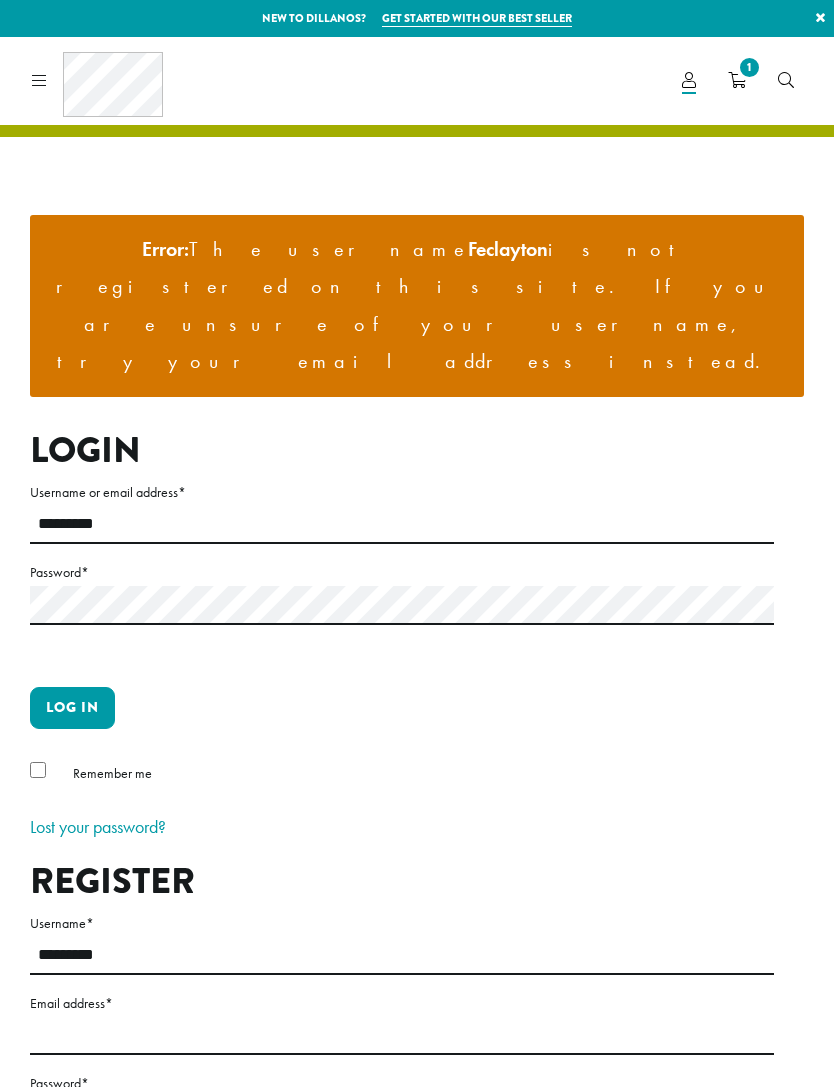 scroll, scrollTop: 0, scrollLeft: 0, axis: both 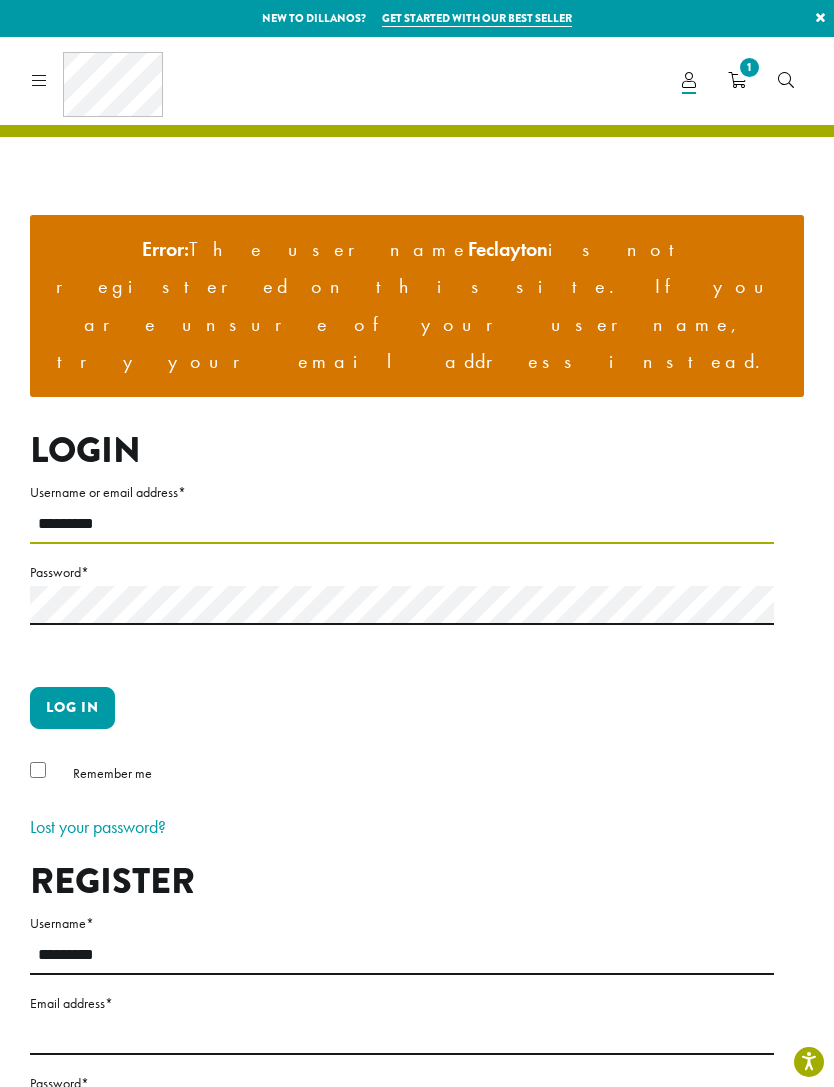 click on "*********" at bounding box center [402, 524] 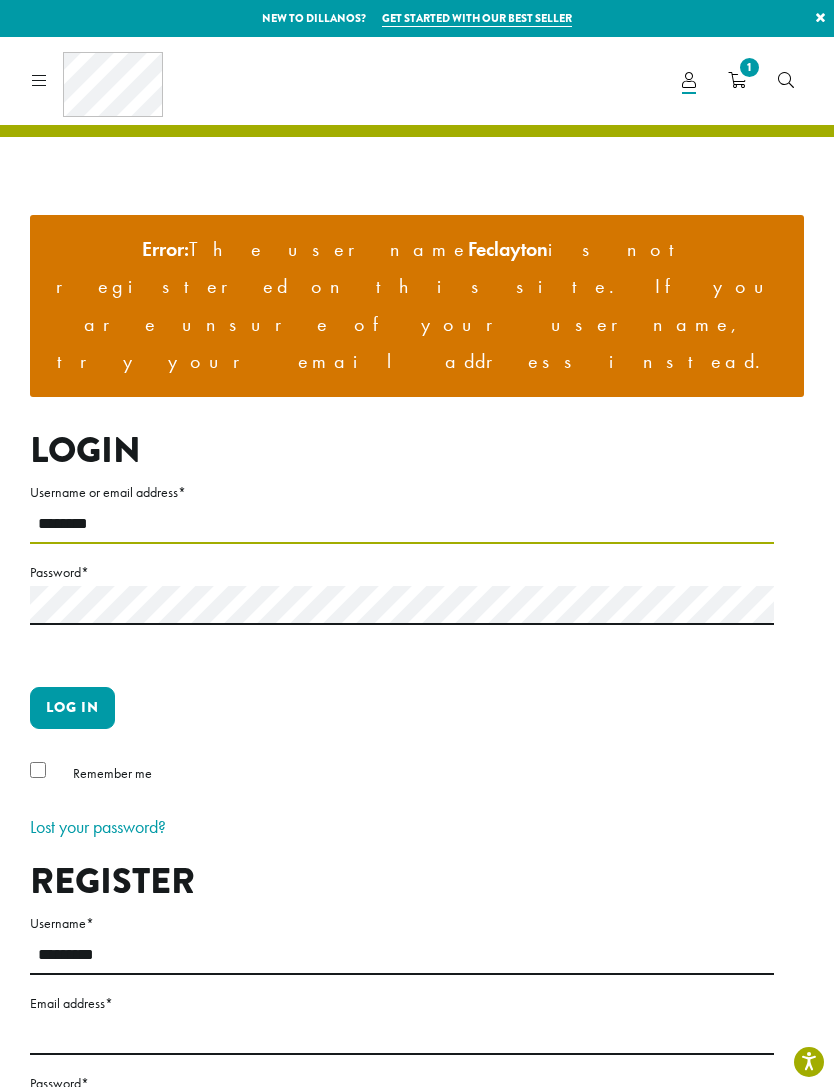 type on "********" 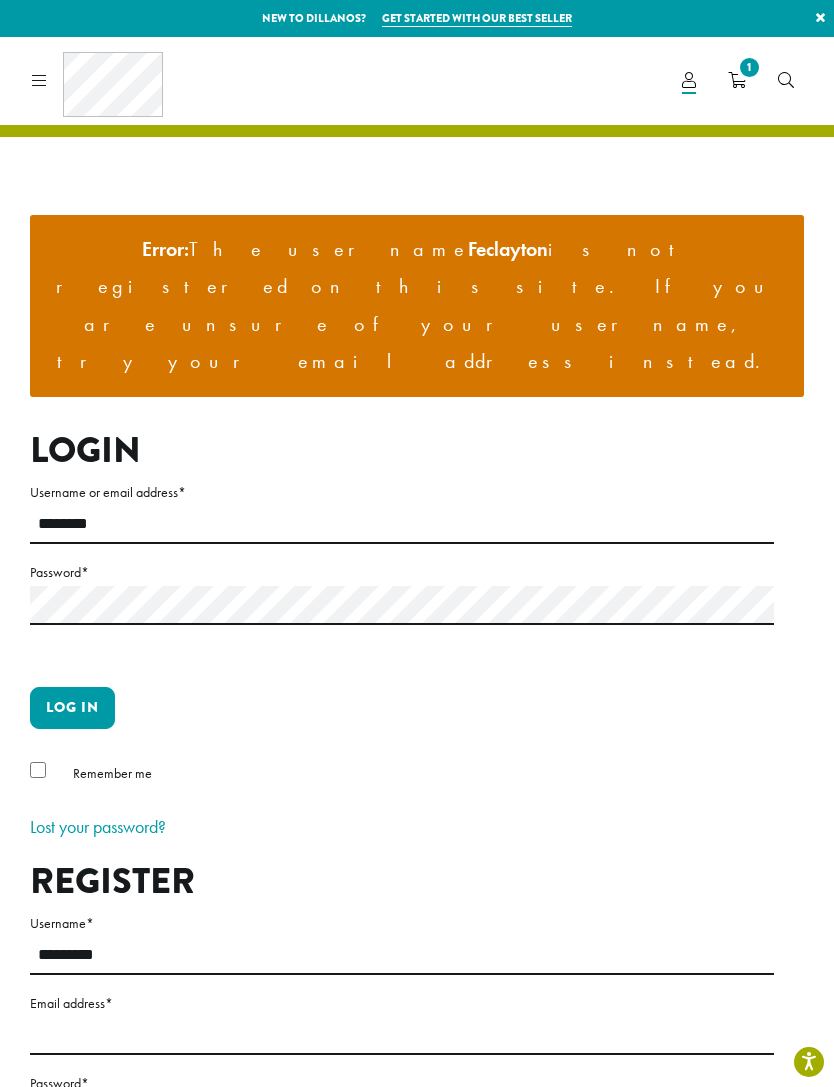 click on "Log in" at bounding box center (72, 708) 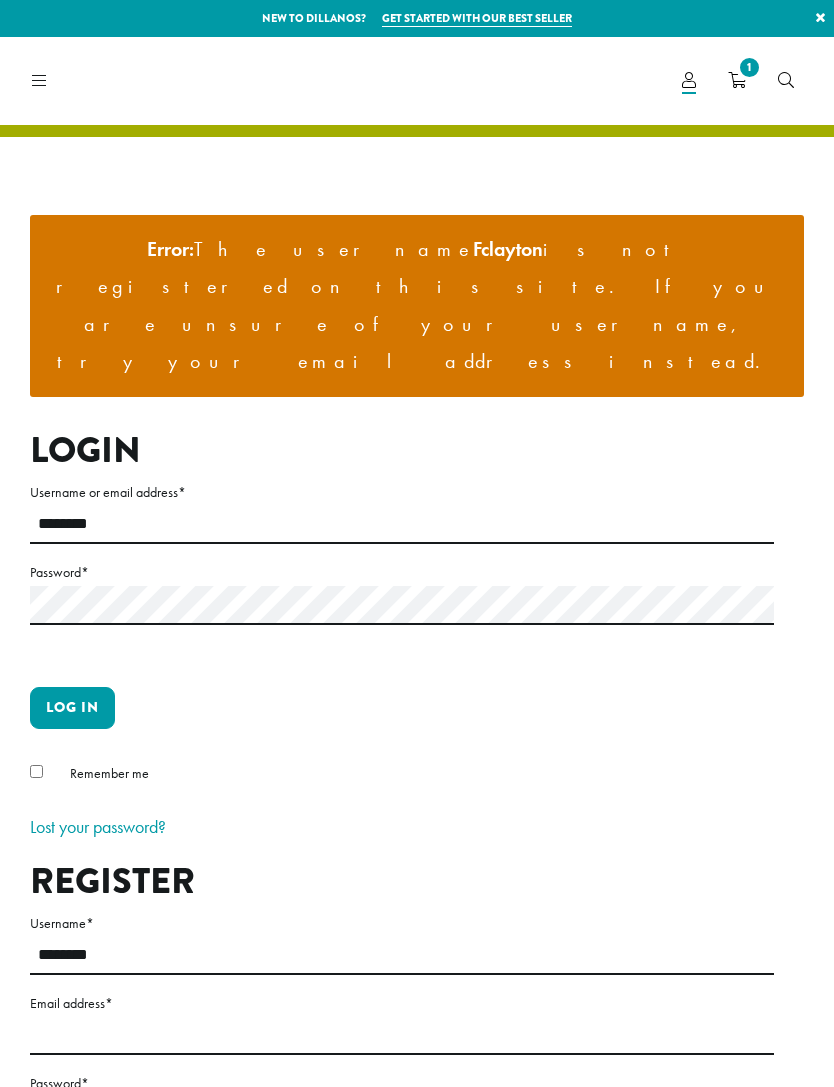 scroll, scrollTop: 0, scrollLeft: 0, axis: both 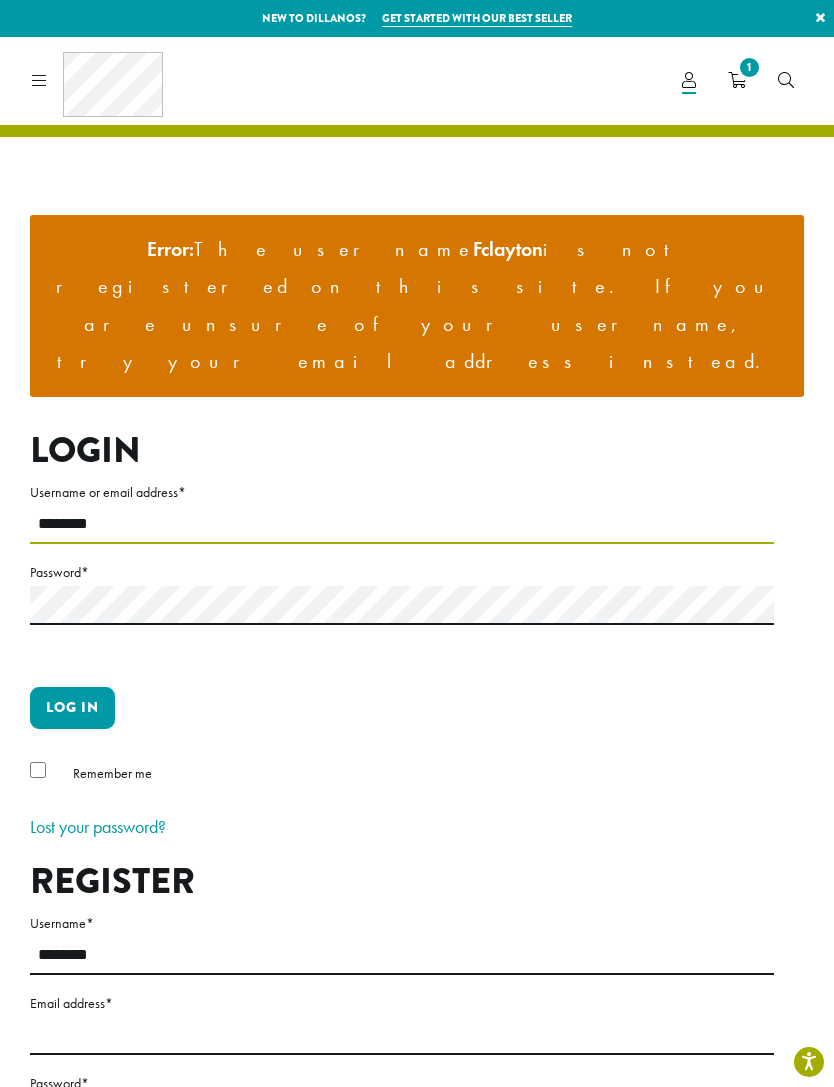 click on "********" at bounding box center (402, 524) 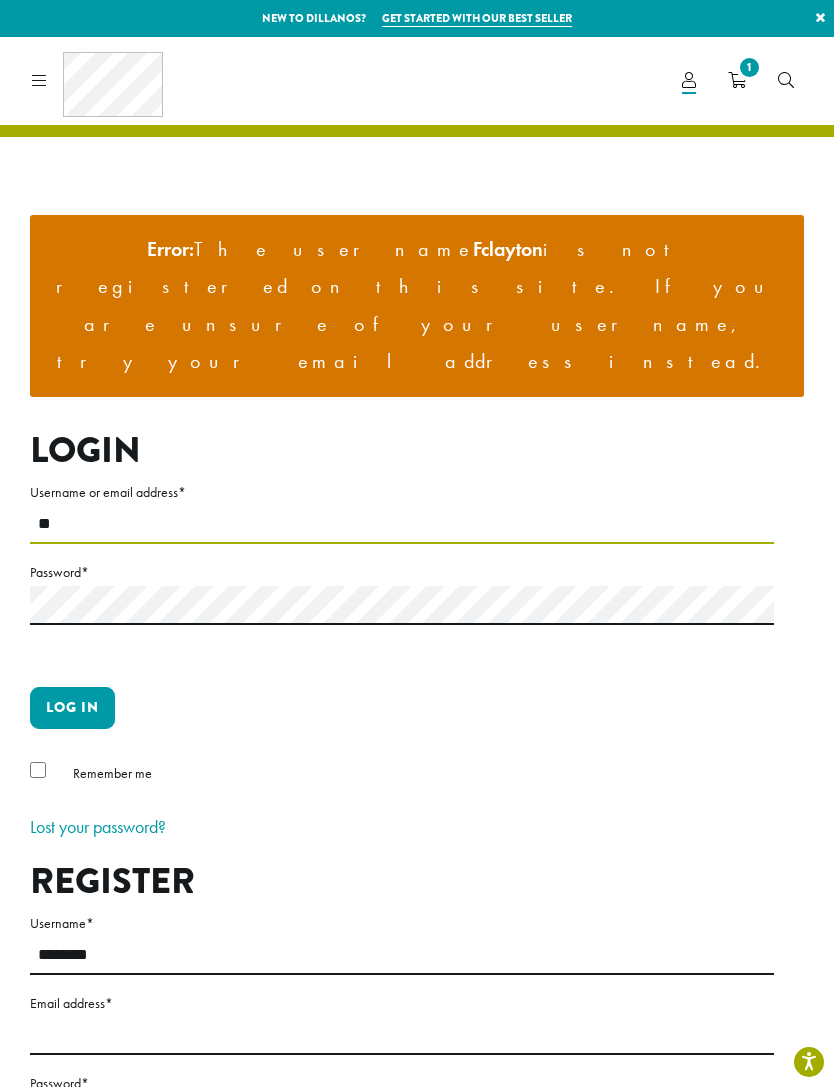 type on "*" 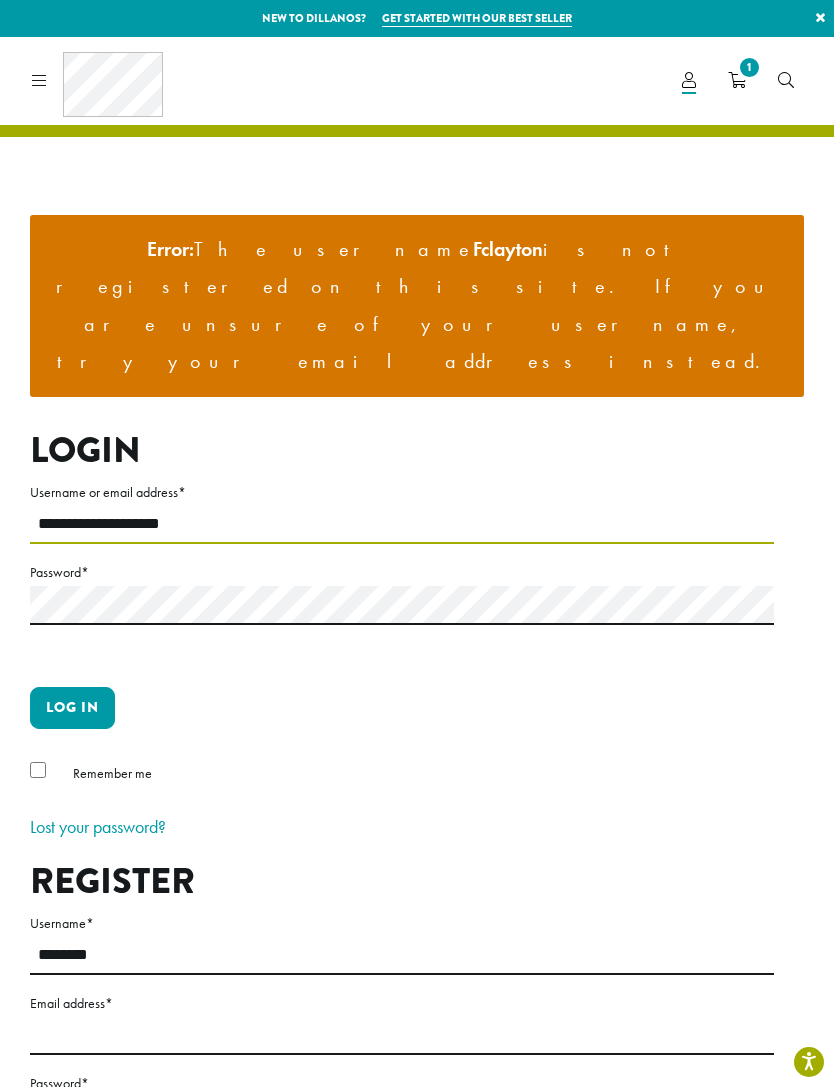 type on "**********" 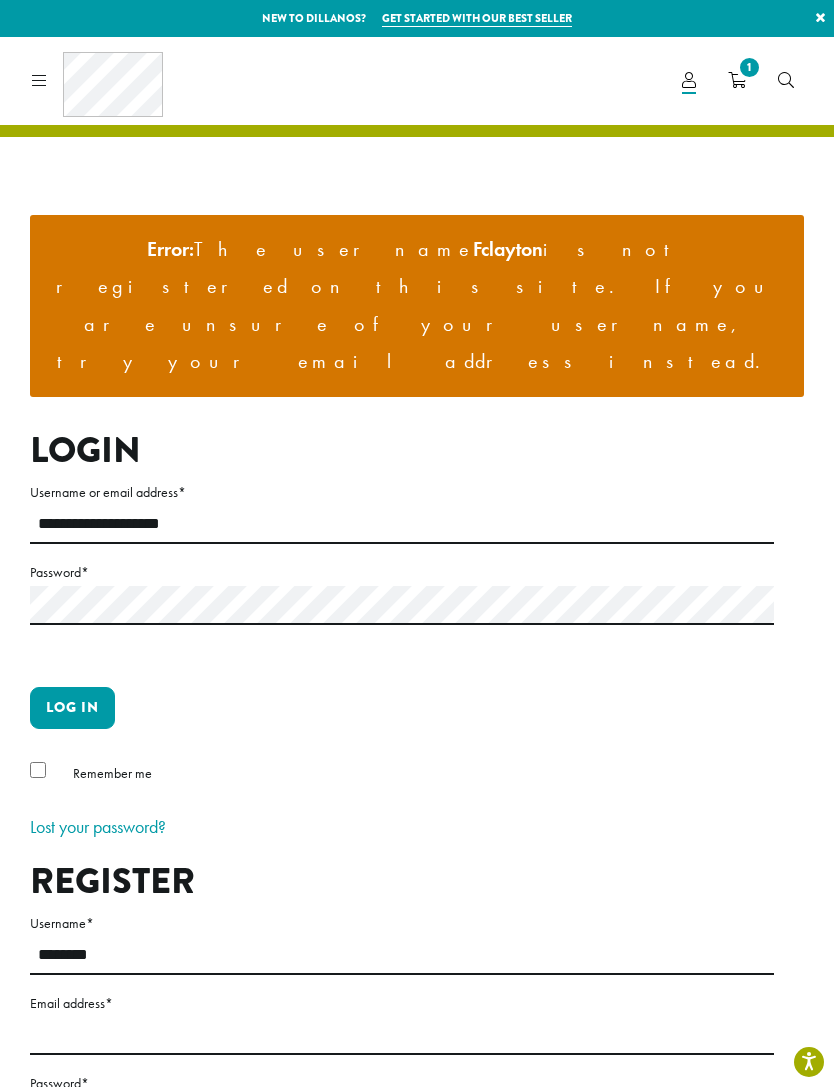 click on "Log in" at bounding box center [72, 708] 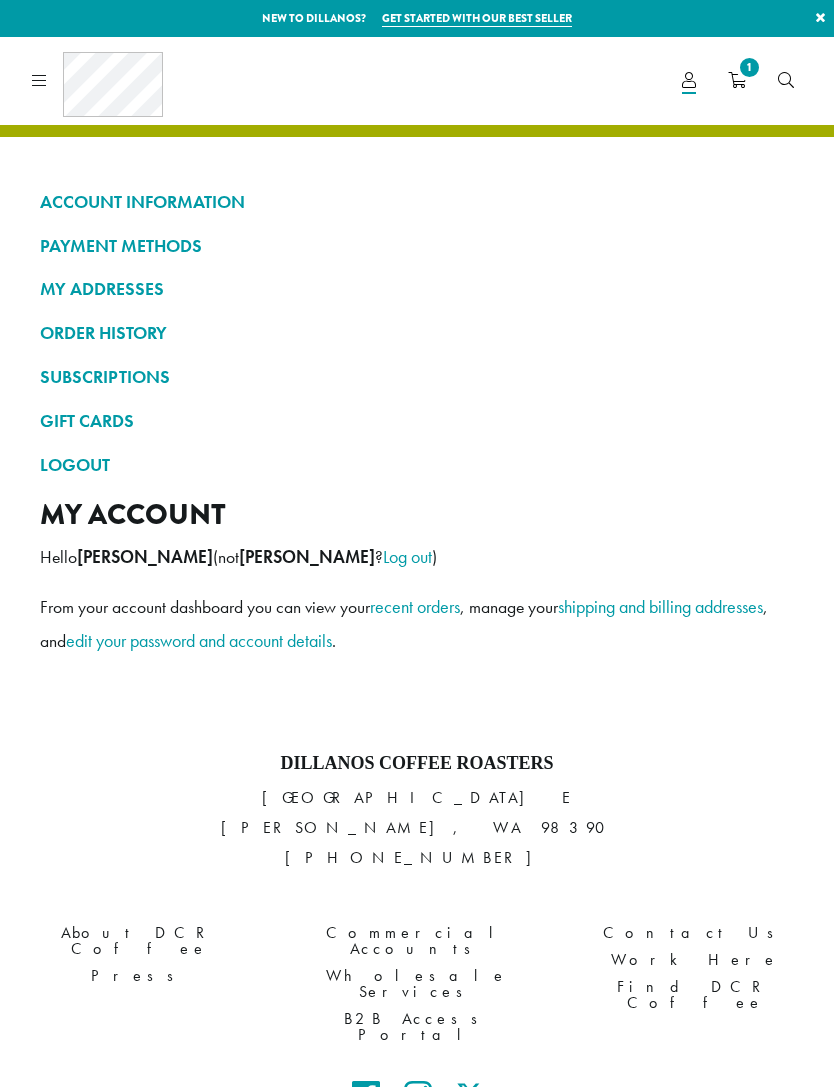 scroll, scrollTop: 0, scrollLeft: 0, axis: both 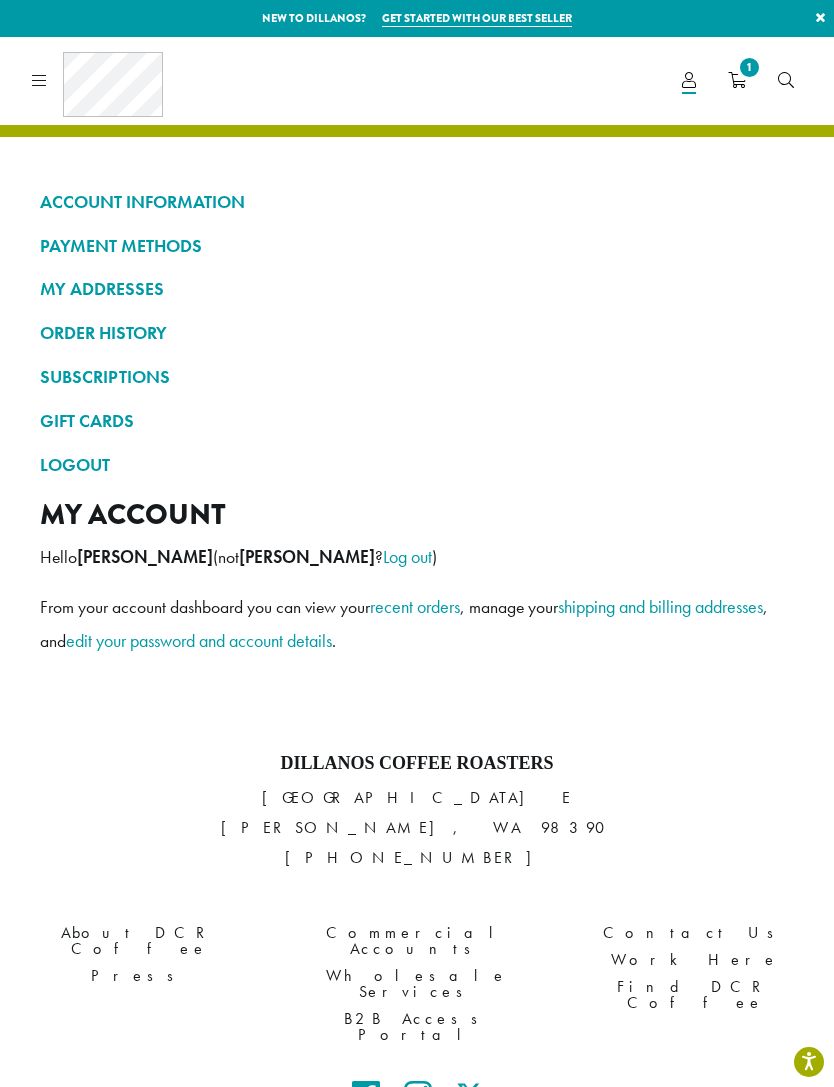 click on "1" at bounding box center (749, 67) 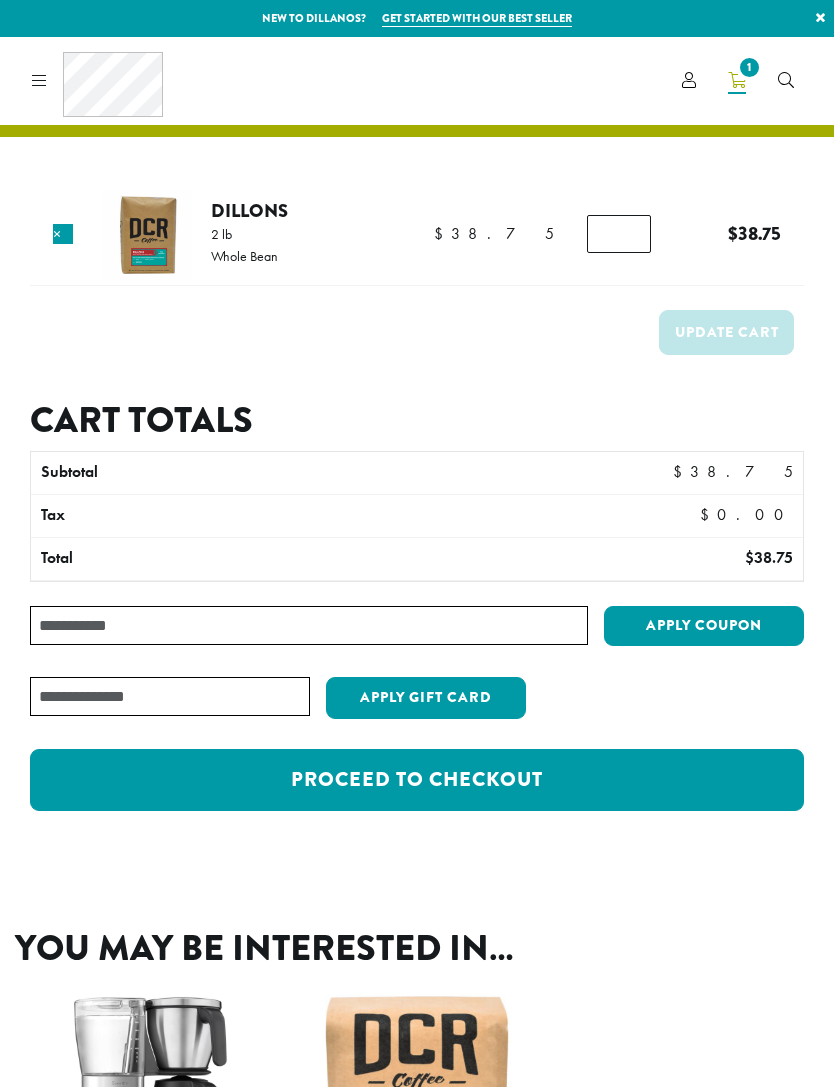scroll, scrollTop: 0, scrollLeft: 0, axis: both 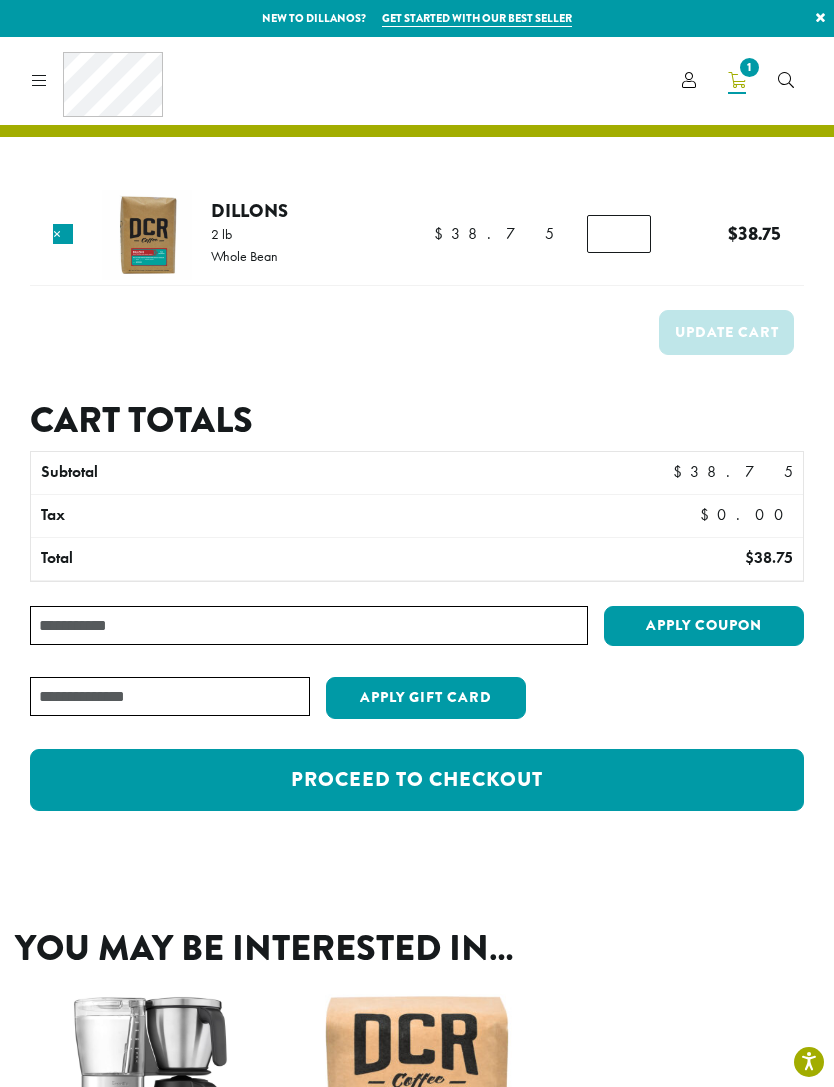 click on "Proceed to checkout" at bounding box center (417, 780) 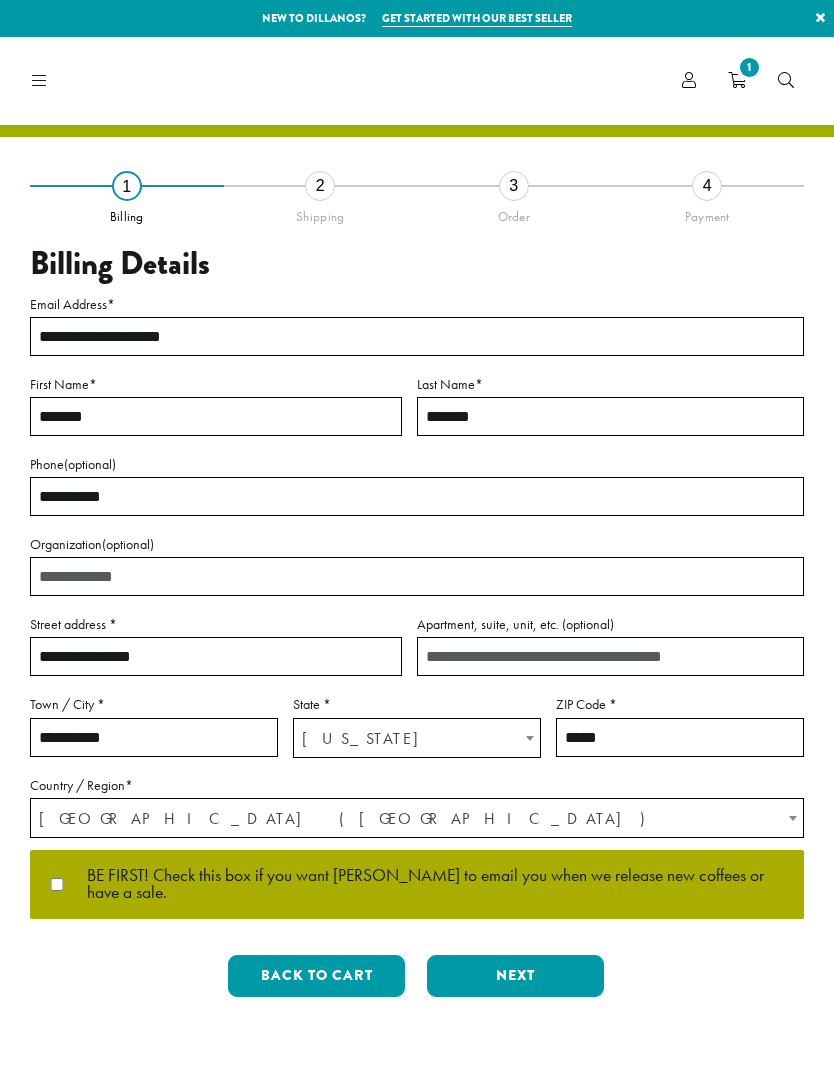 select on "**" 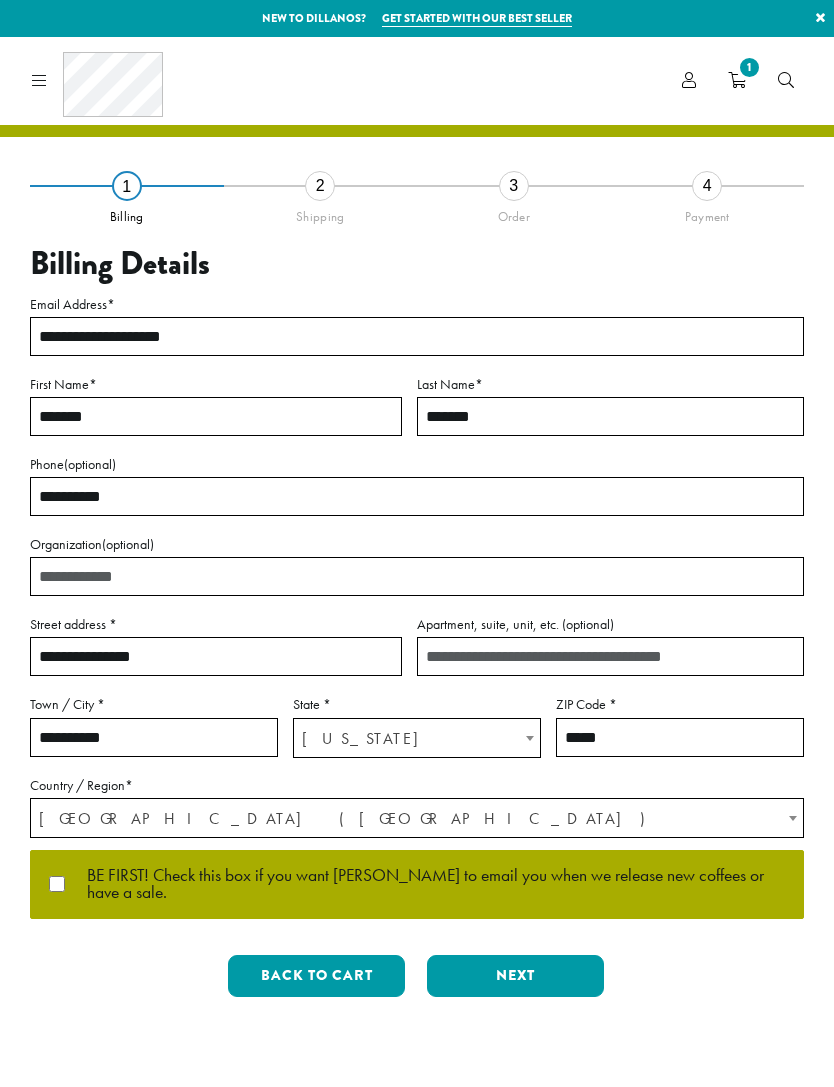 scroll, scrollTop: 0, scrollLeft: 0, axis: both 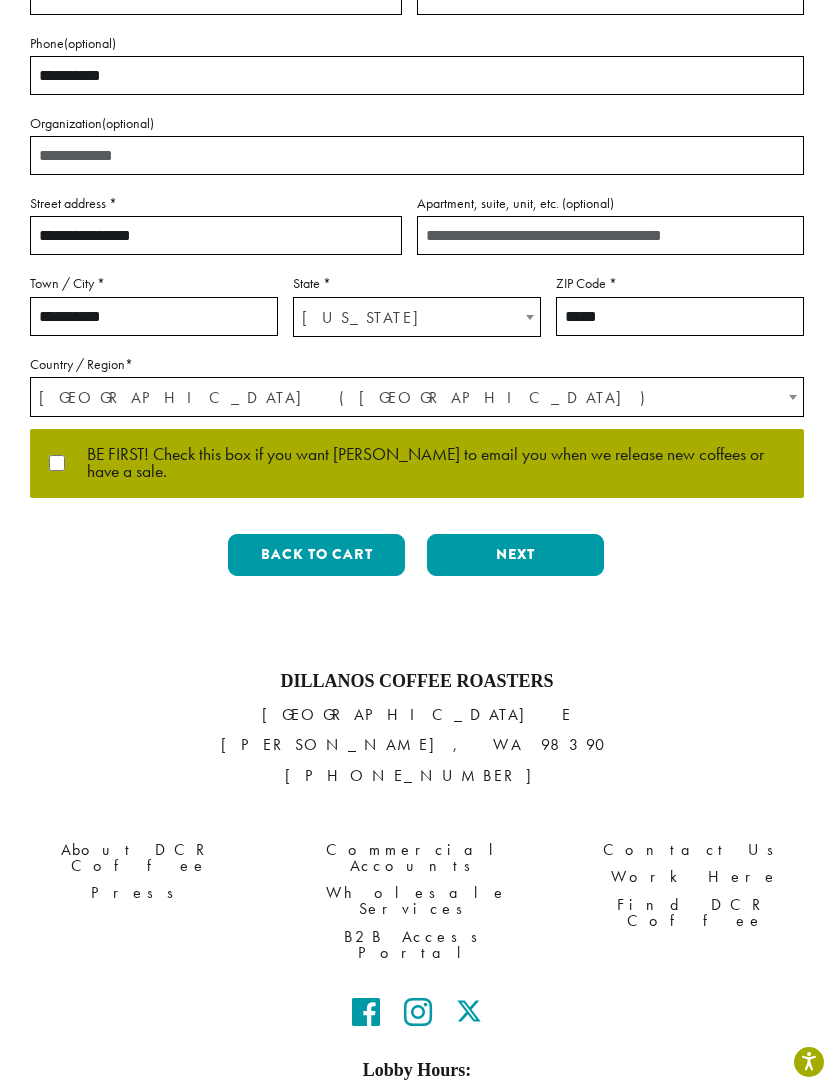 click on "Next" at bounding box center (515, 555) 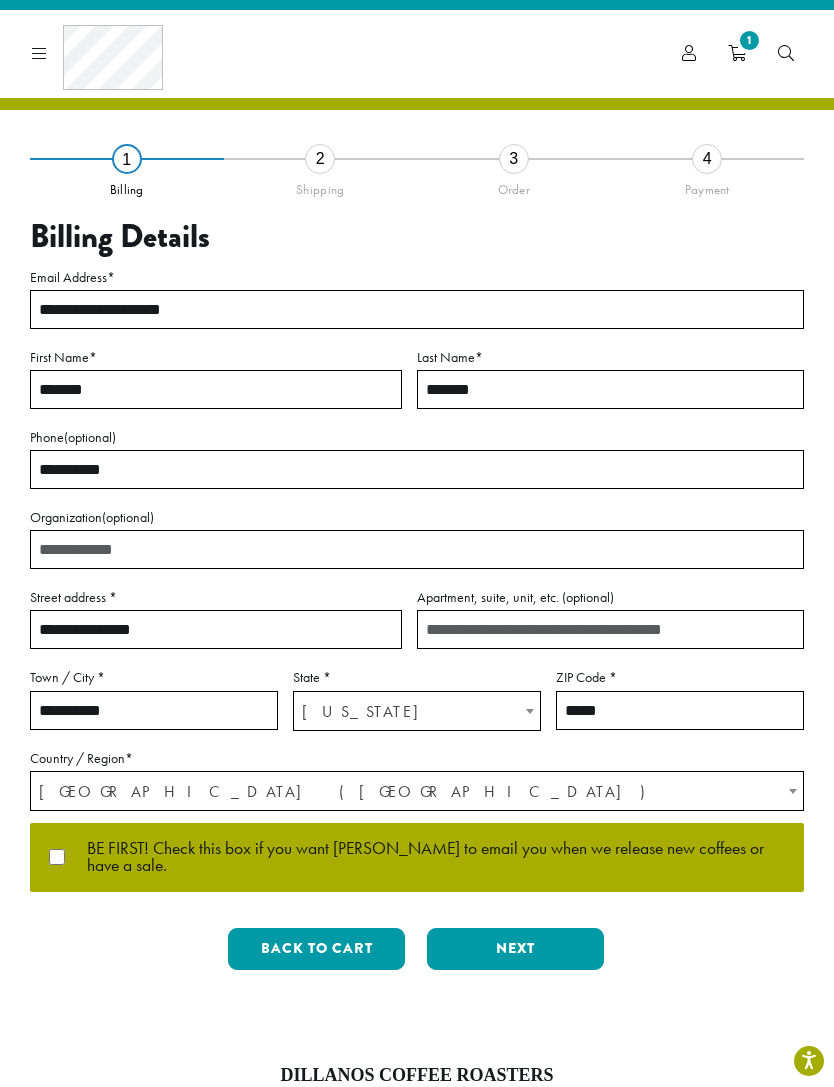 scroll, scrollTop: 32, scrollLeft: 0, axis: vertical 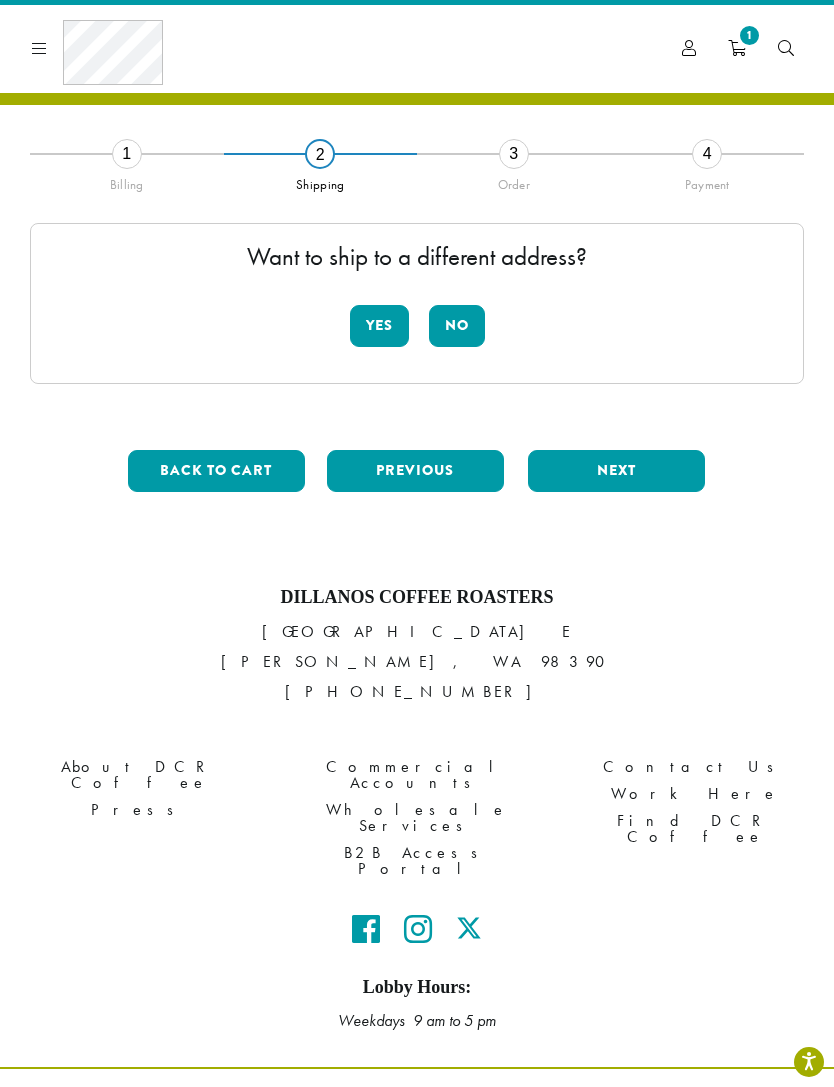click on "No" at bounding box center [457, 326] 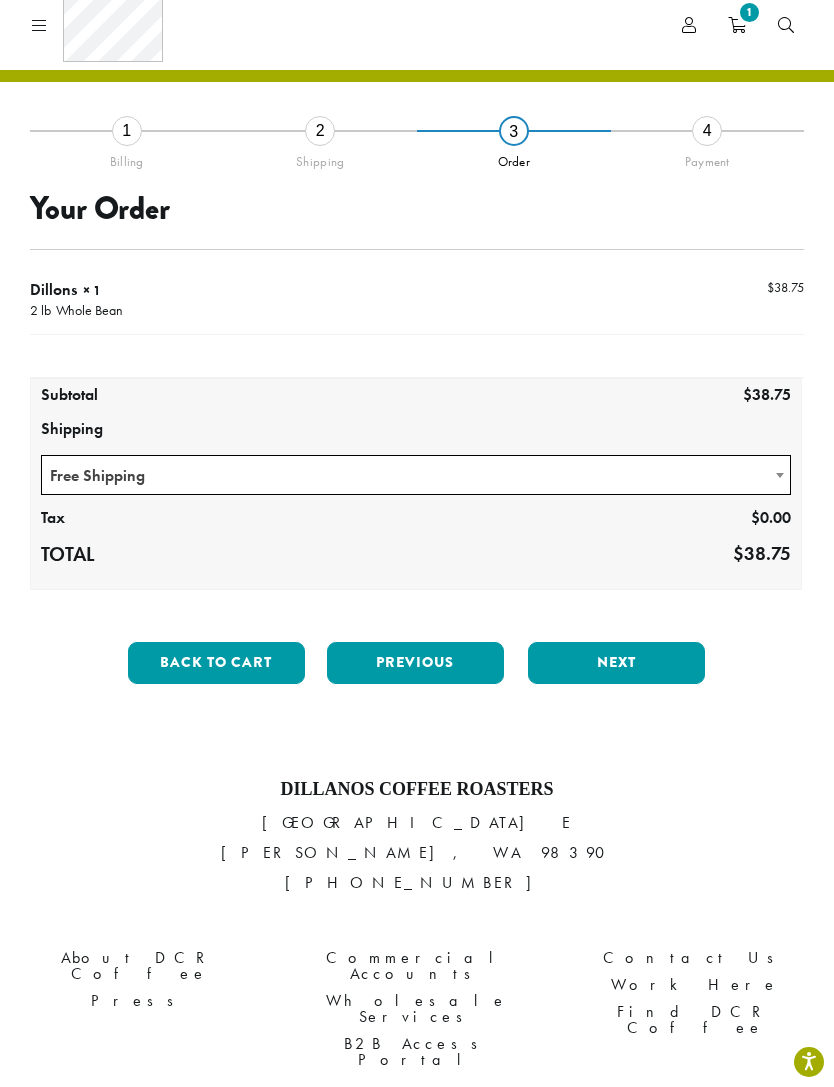 scroll, scrollTop: 53, scrollLeft: 0, axis: vertical 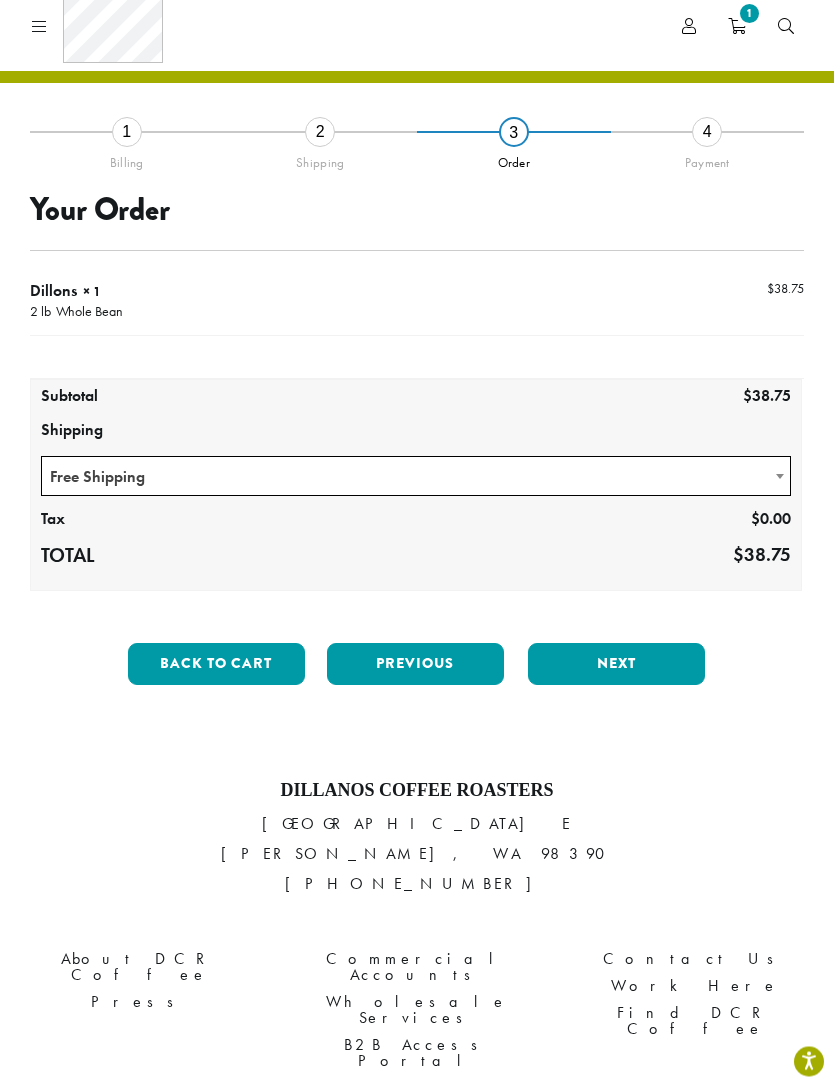 click on "Next" at bounding box center (616, 665) 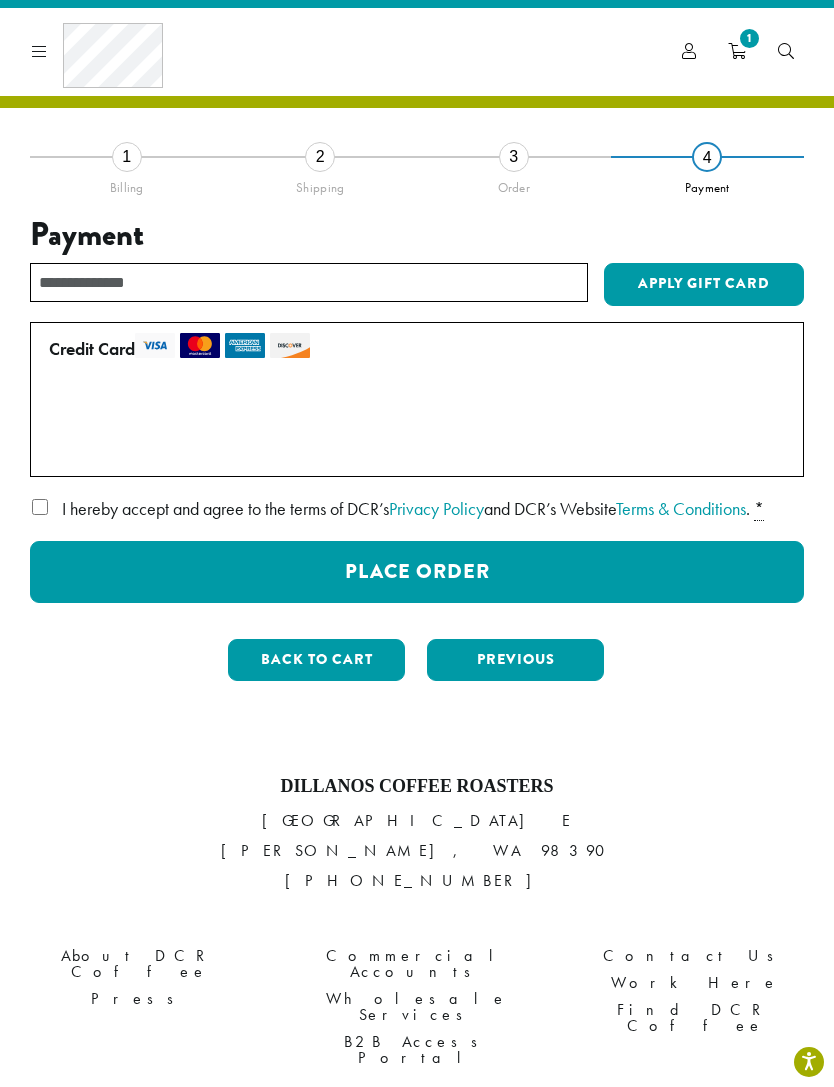 scroll, scrollTop: 28, scrollLeft: 0, axis: vertical 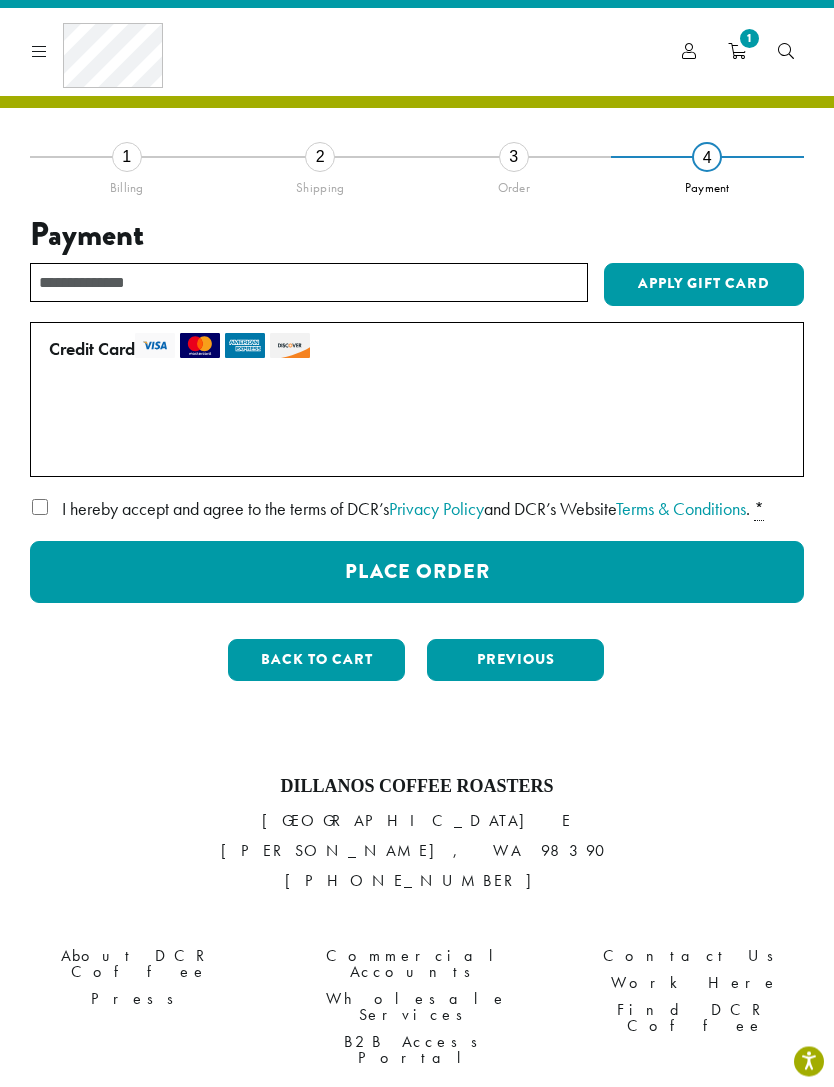 click on "Place Order" at bounding box center (417, 573) 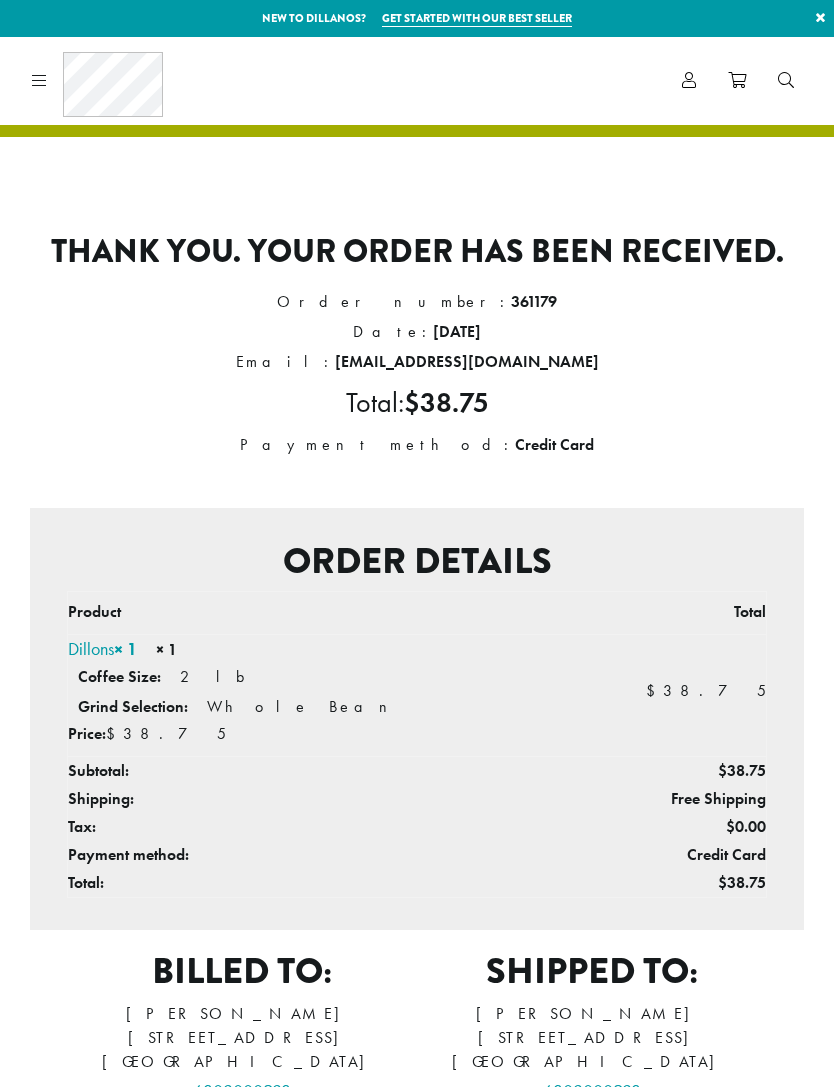 scroll, scrollTop: 0, scrollLeft: 0, axis: both 